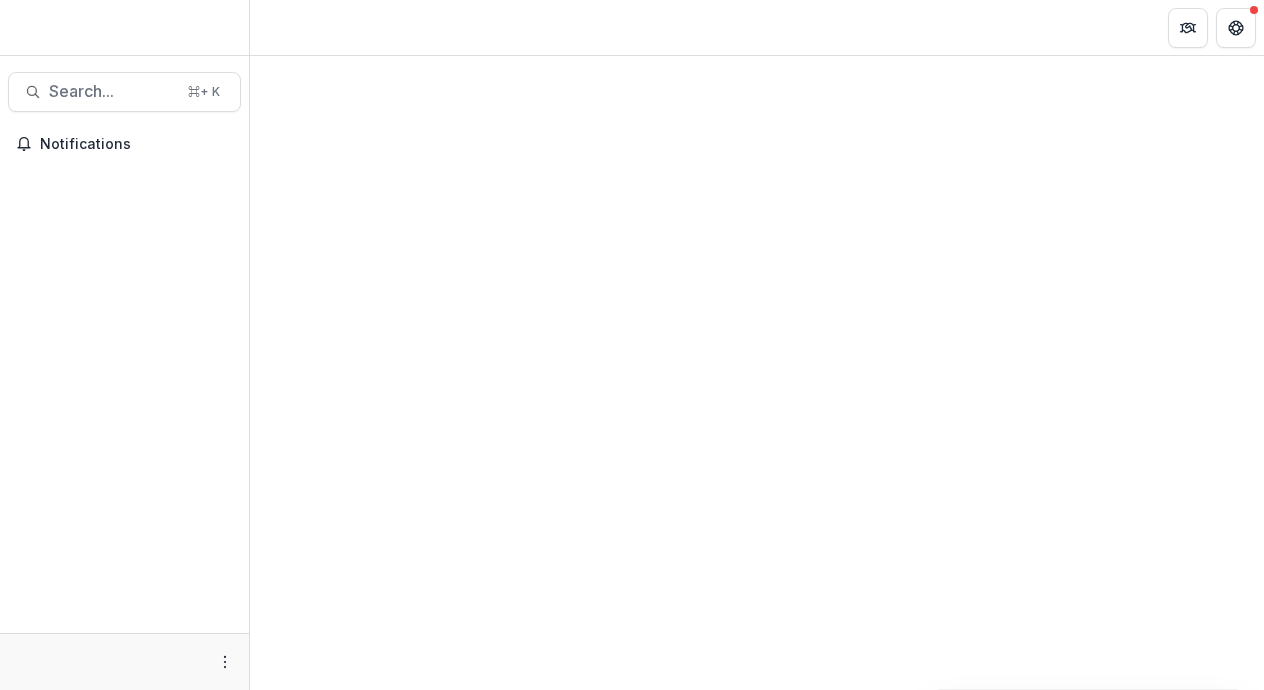 scroll, scrollTop: 0, scrollLeft: 0, axis: both 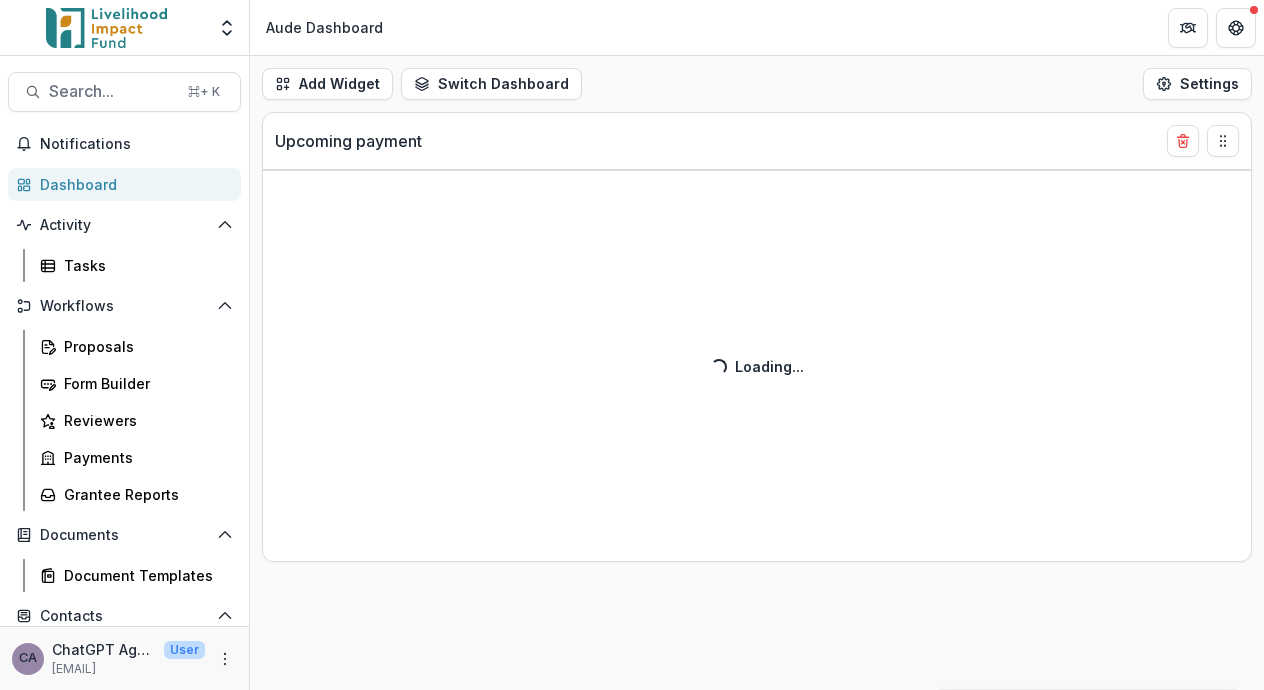 select on "******" 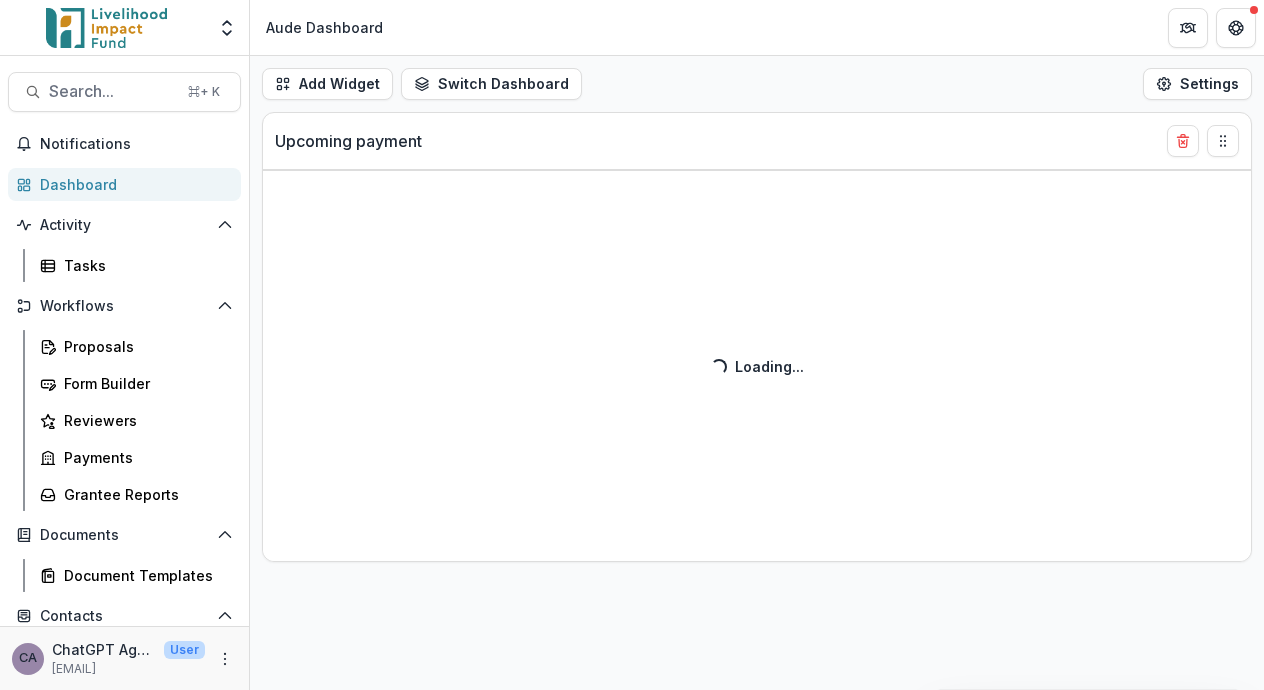 select on "******" 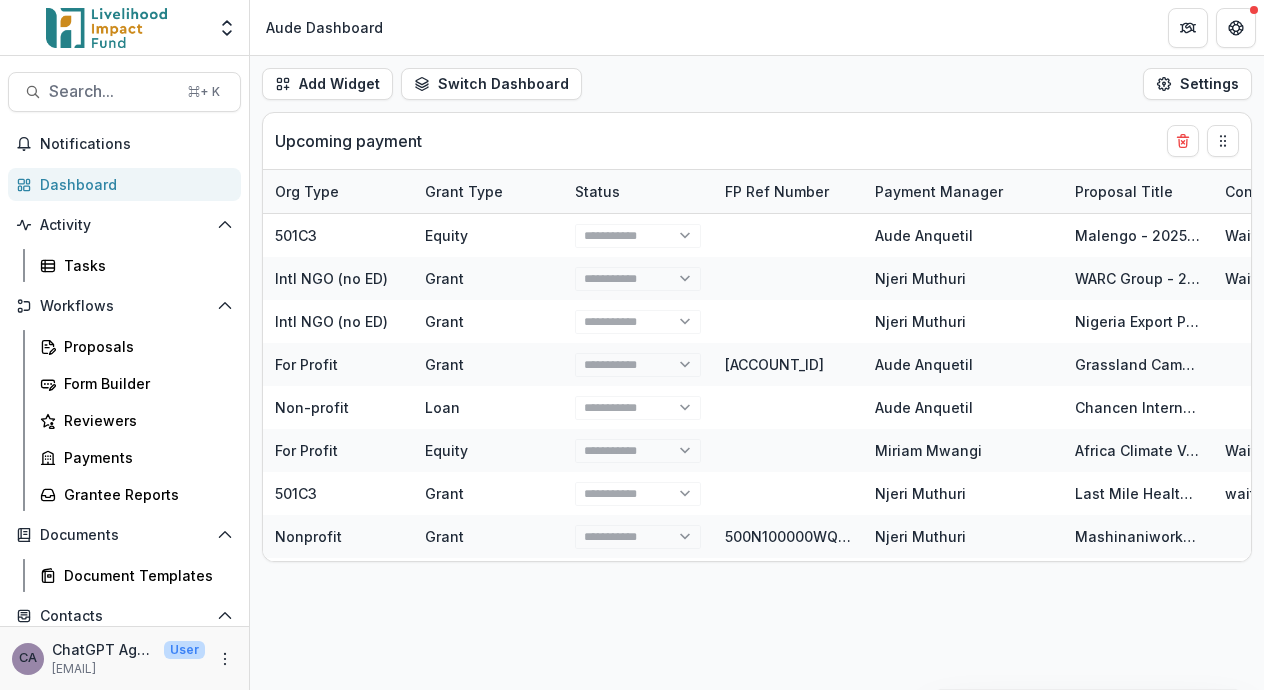 select on "******" 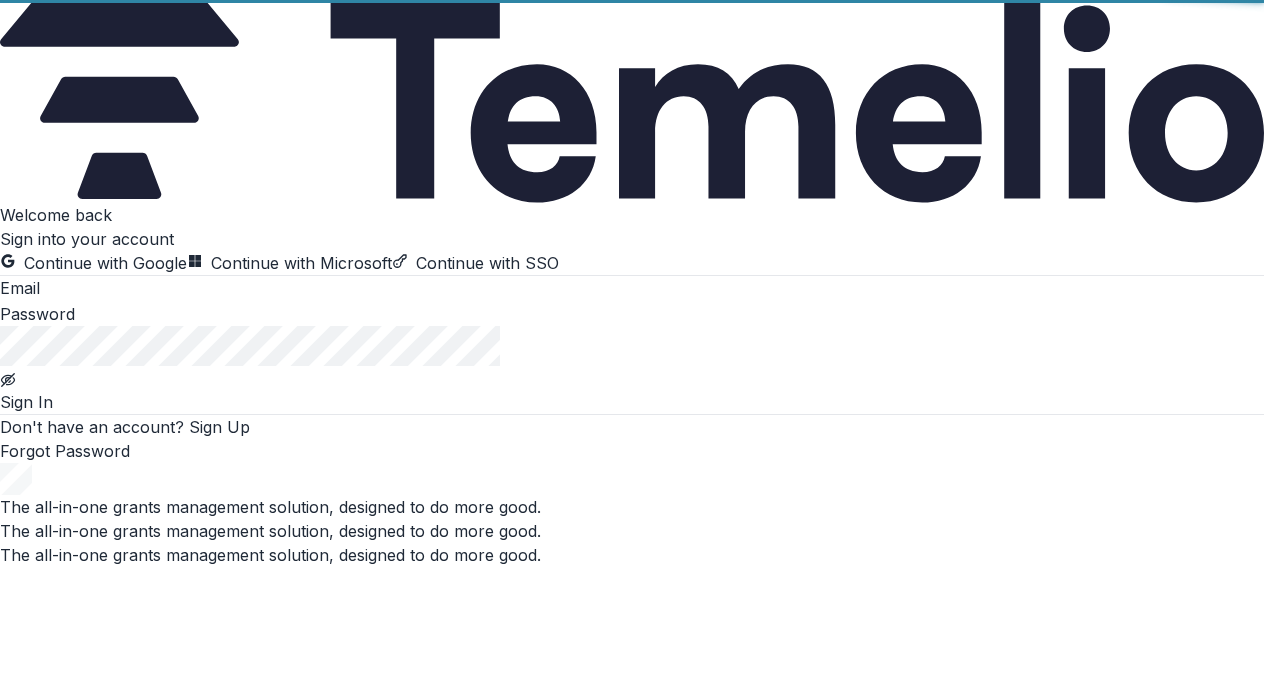 click on "Welcome back Sign into your account Continue with Google Continue with Microsoft Continue with SSO Email Password Sign In Don't have an account?   Sign Up Forgot Password" at bounding box center [632, 333] 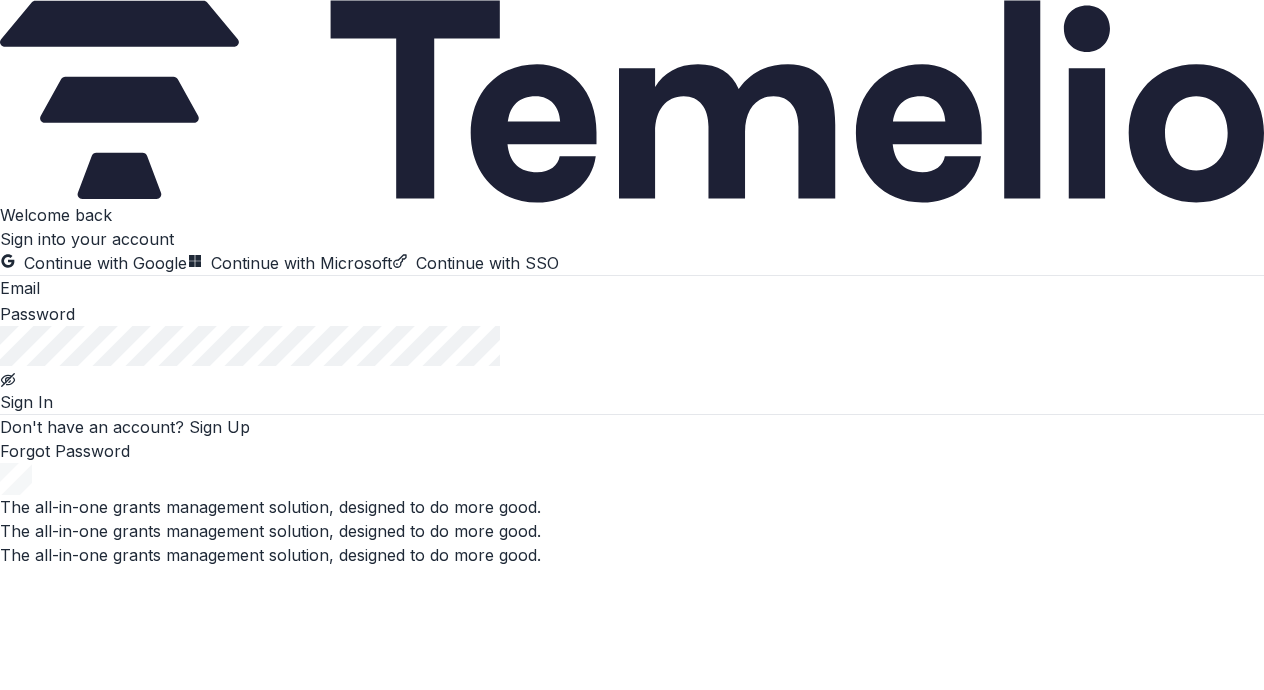 click on "Continue with Google" at bounding box center (93, 263) 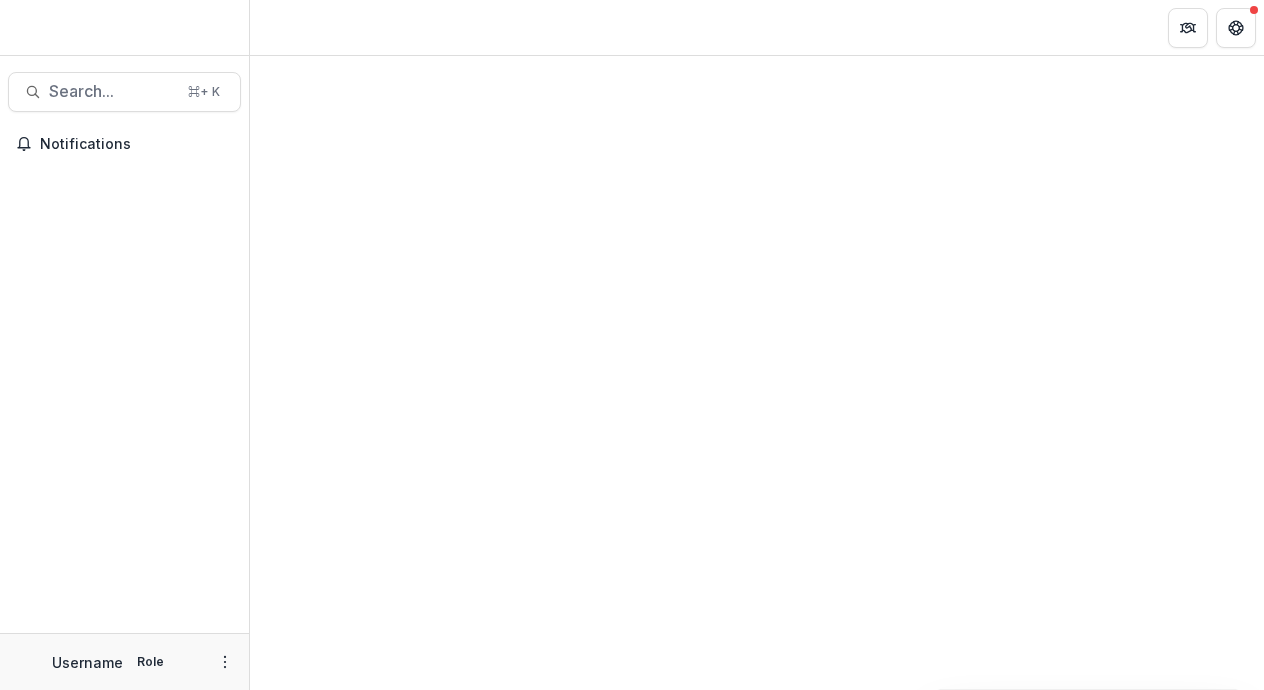 scroll, scrollTop: 0, scrollLeft: 0, axis: both 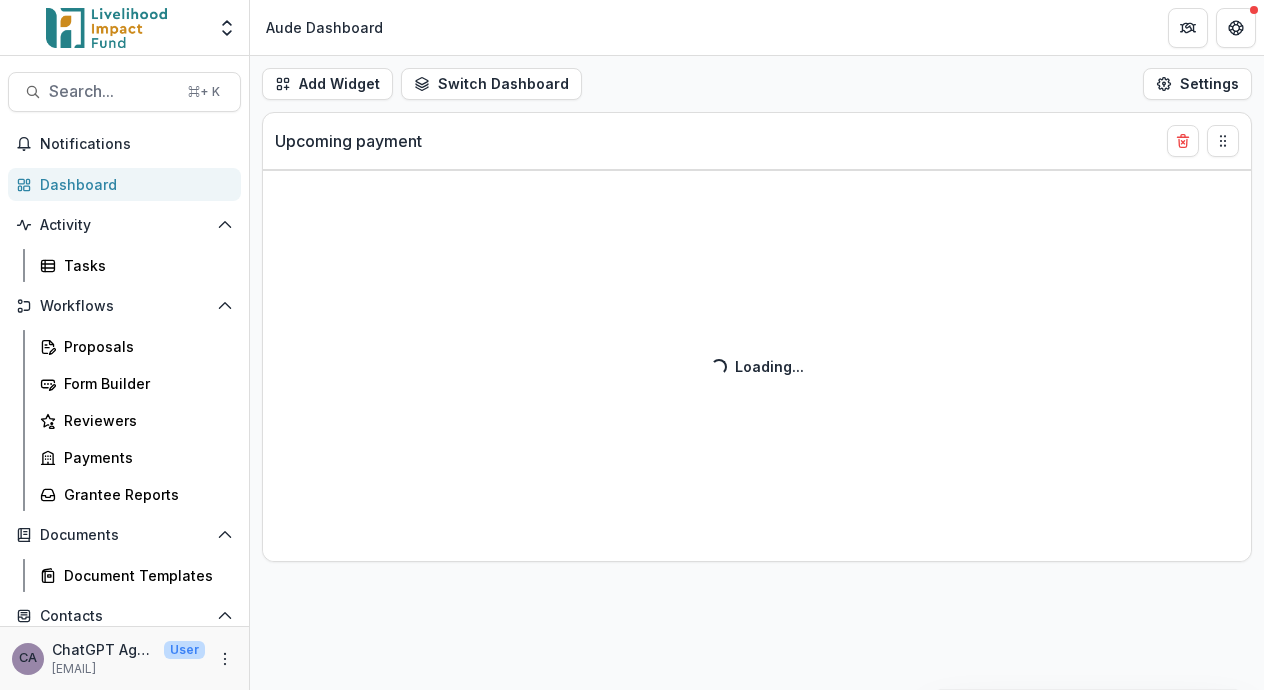 select on "******" 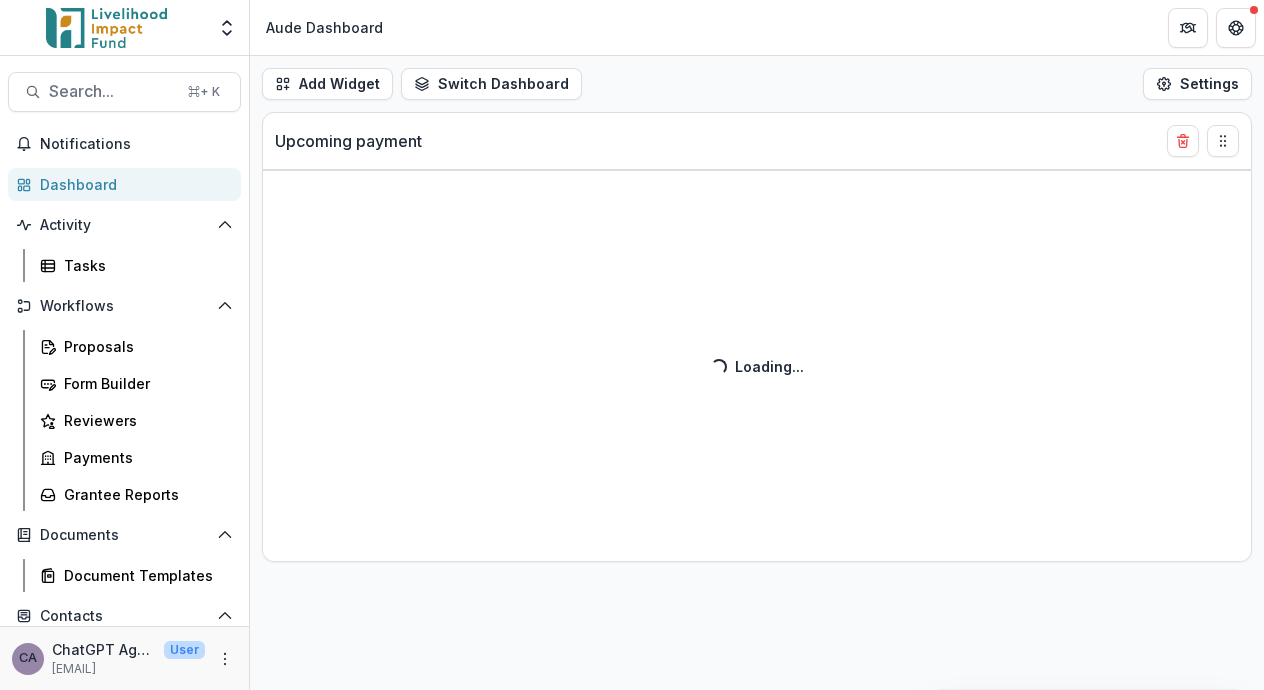 select on "******" 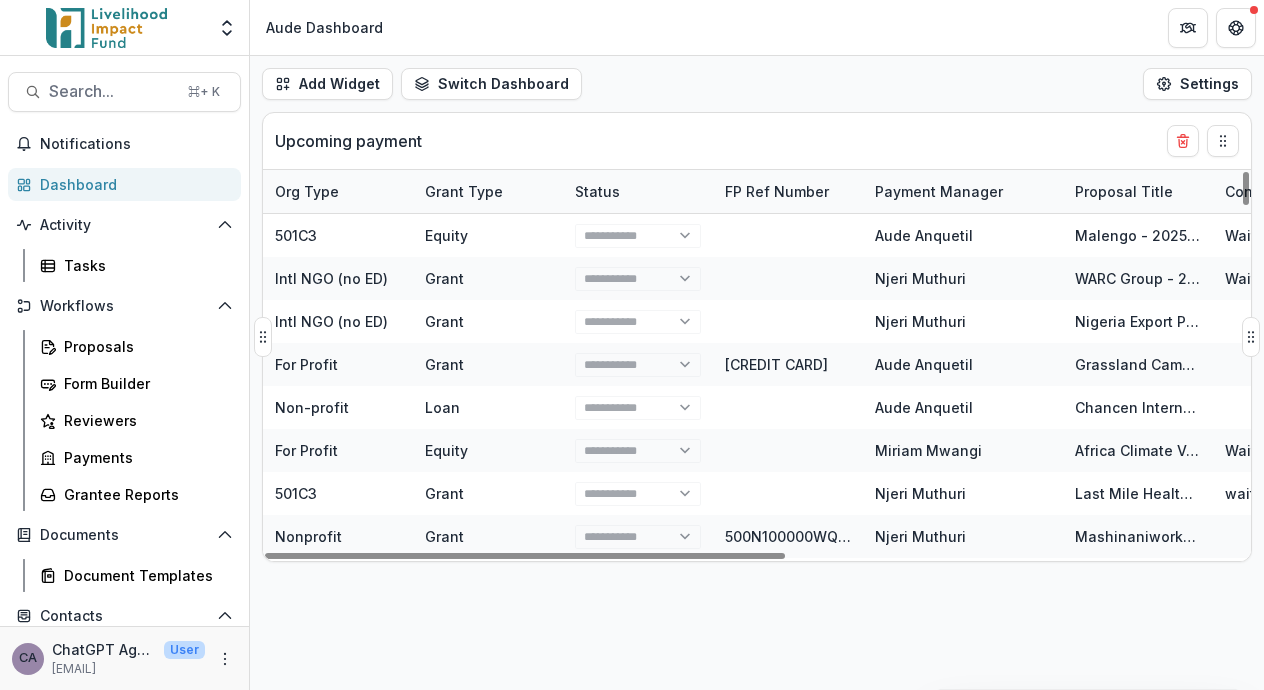 click on "Upcoming payment" at bounding box center (721, 141) 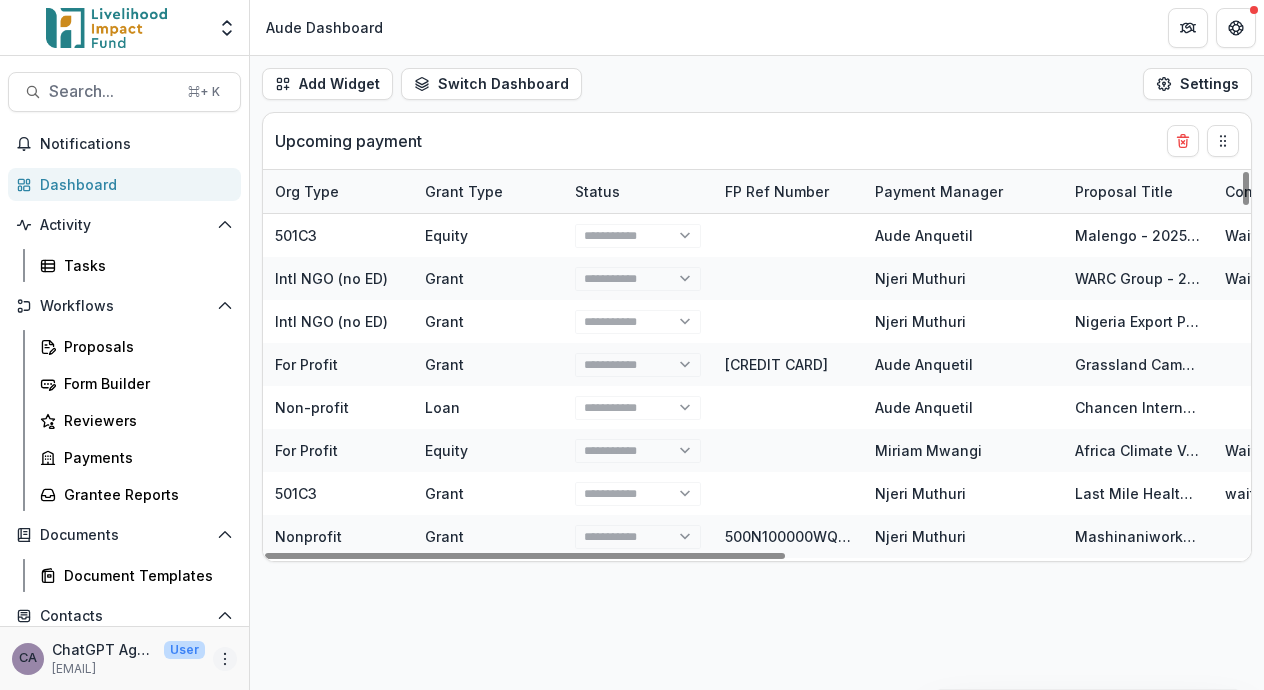 click 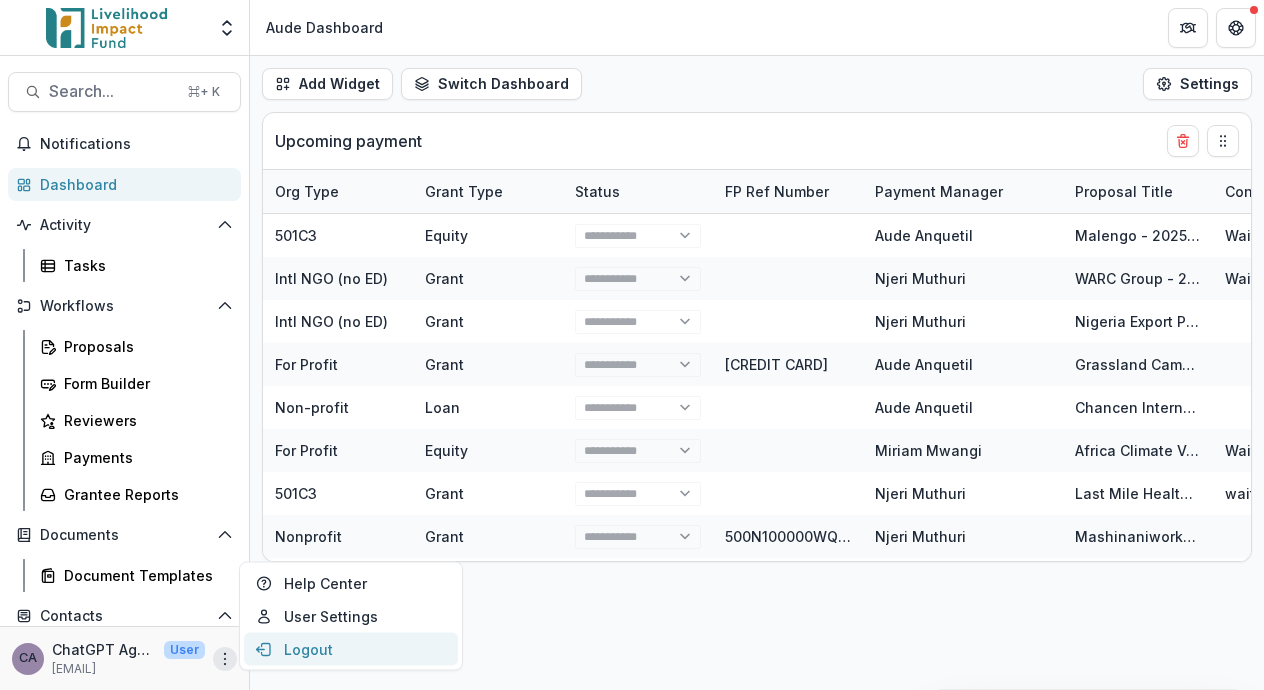 click on "Logout" at bounding box center (351, 649) 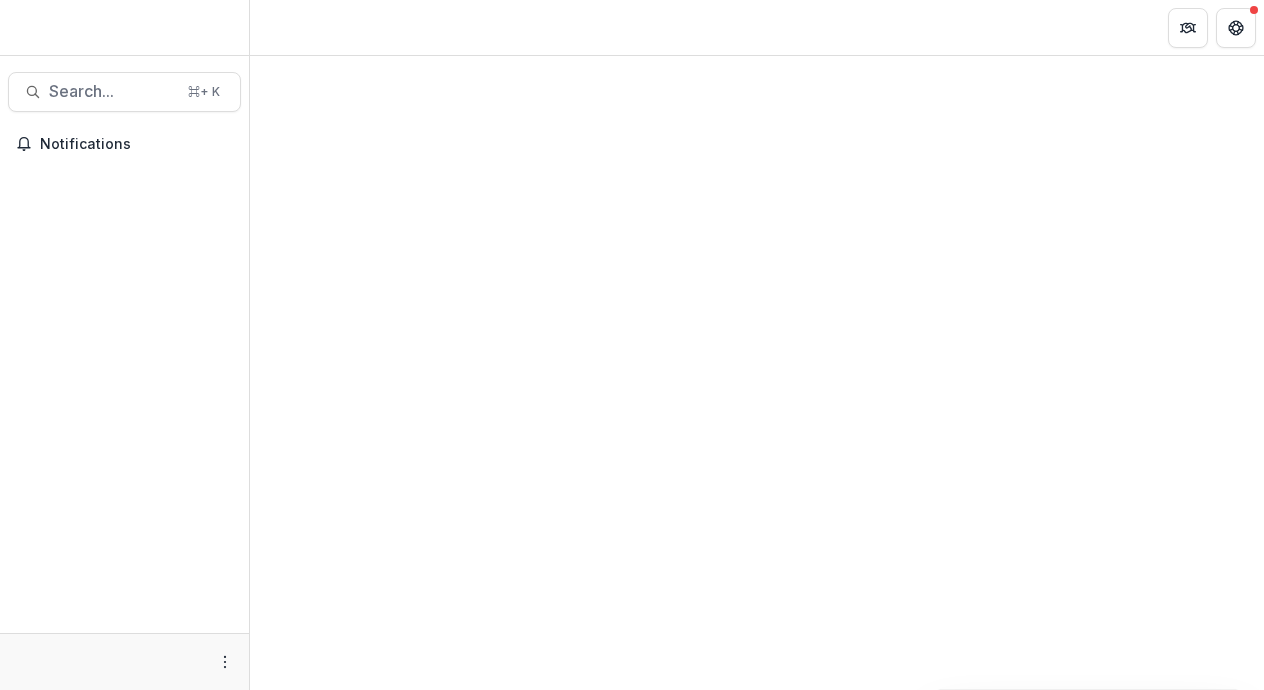 scroll, scrollTop: 0, scrollLeft: 0, axis: both 